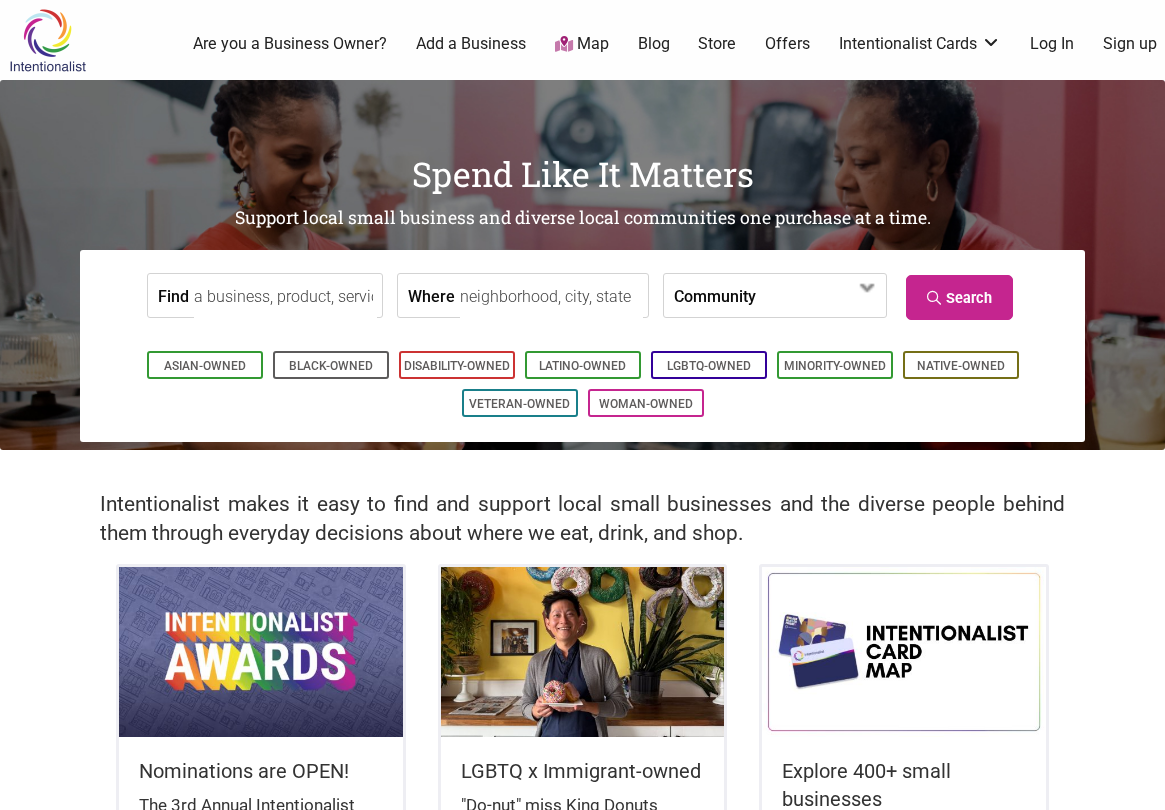scroll, scrollTop: 0, scrollLeft: 0, axis: both 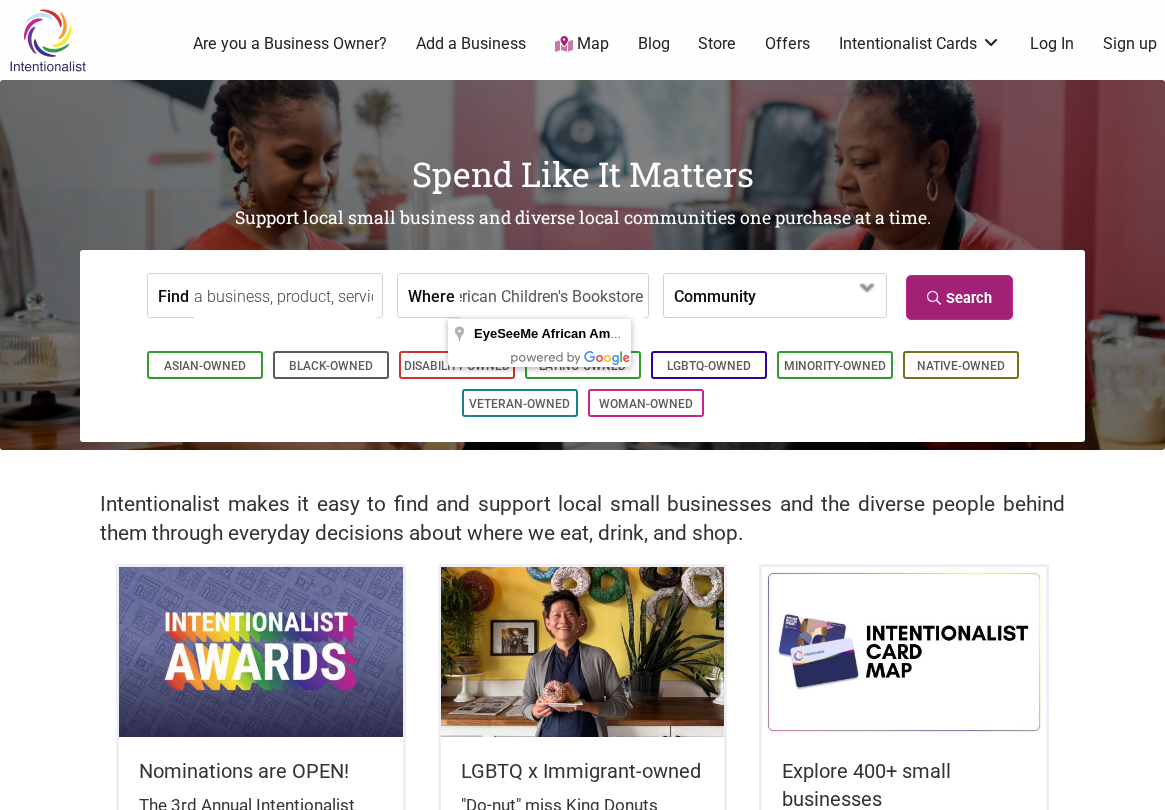 type on "EyeSeeMe African American Children's Bookstore" 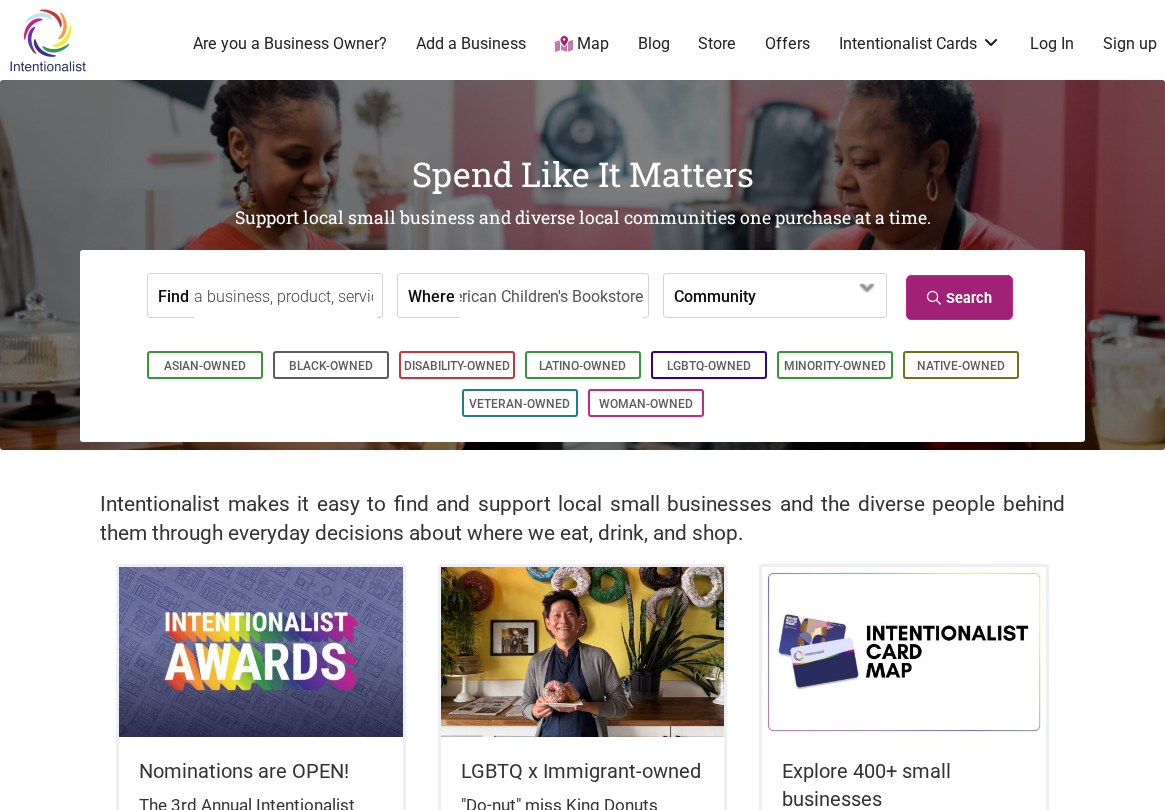 scroll, scrollTop: 0, scrollLeft: 0, axis: both 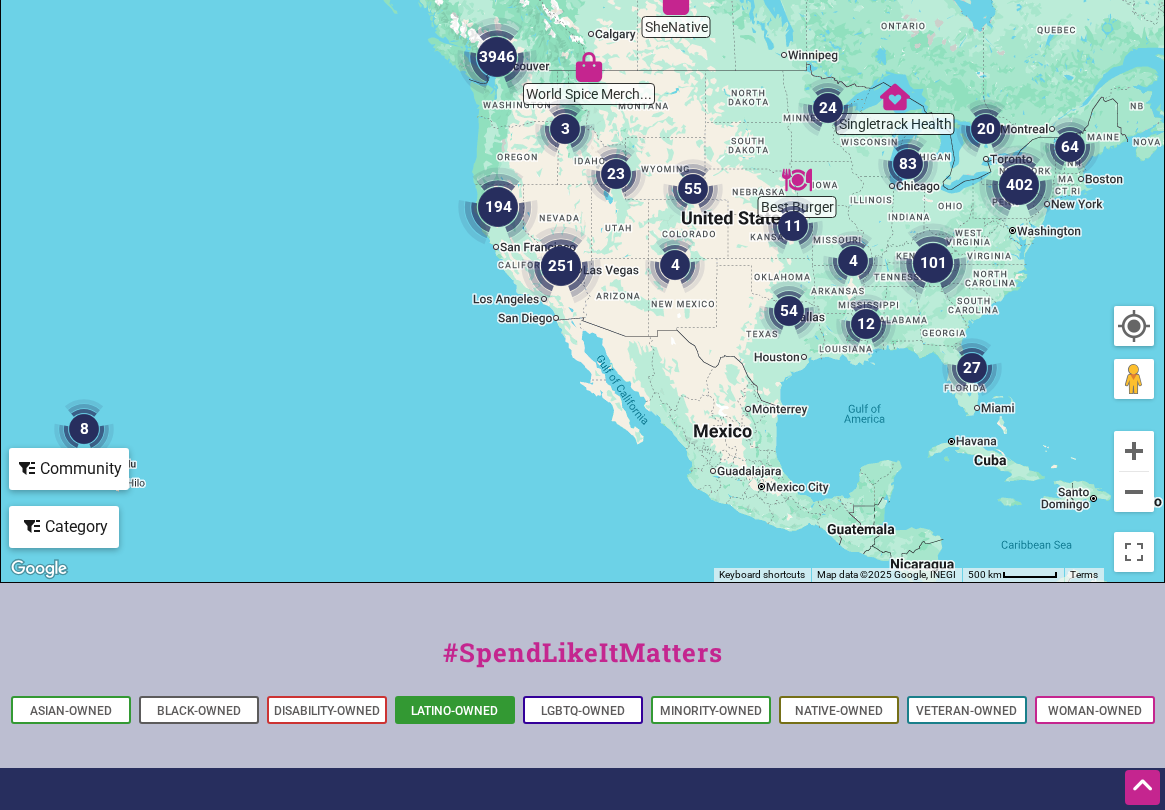 click on "Latino-Owned" at bounding box center (454, 711) 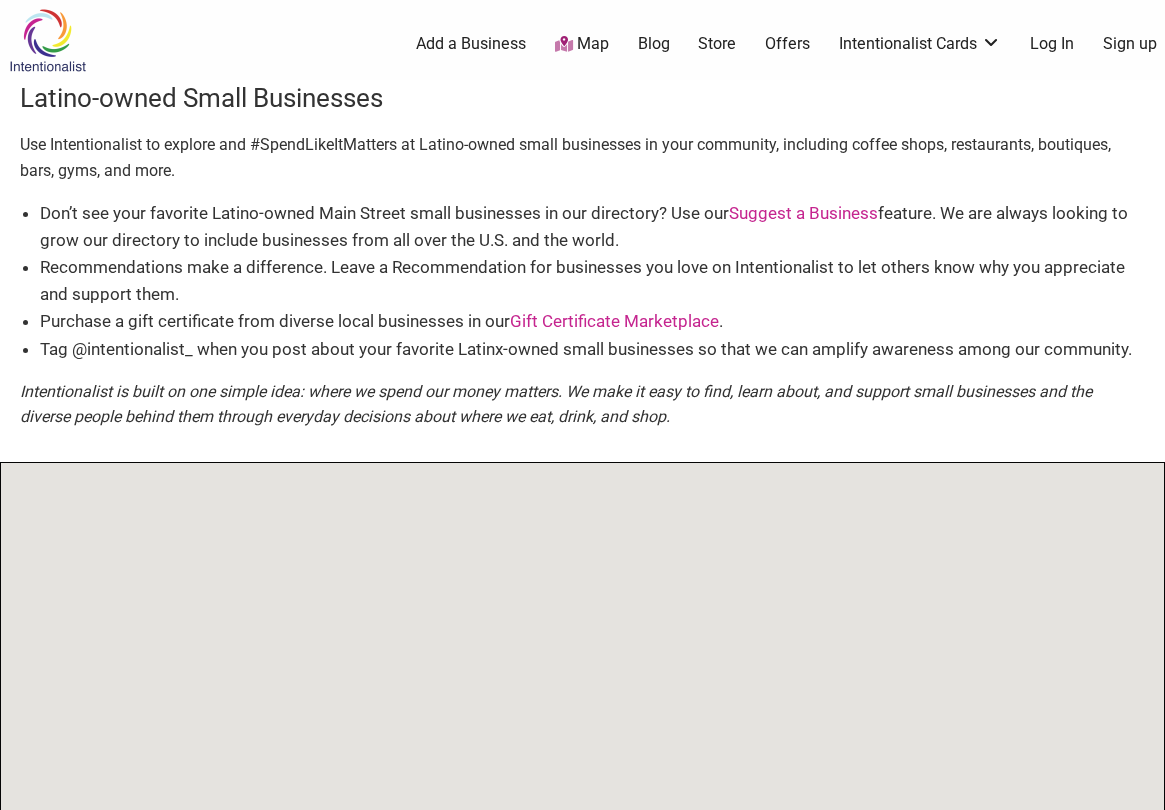 scroll, scrollTop: 0, scrollLeft: 0, axis: both 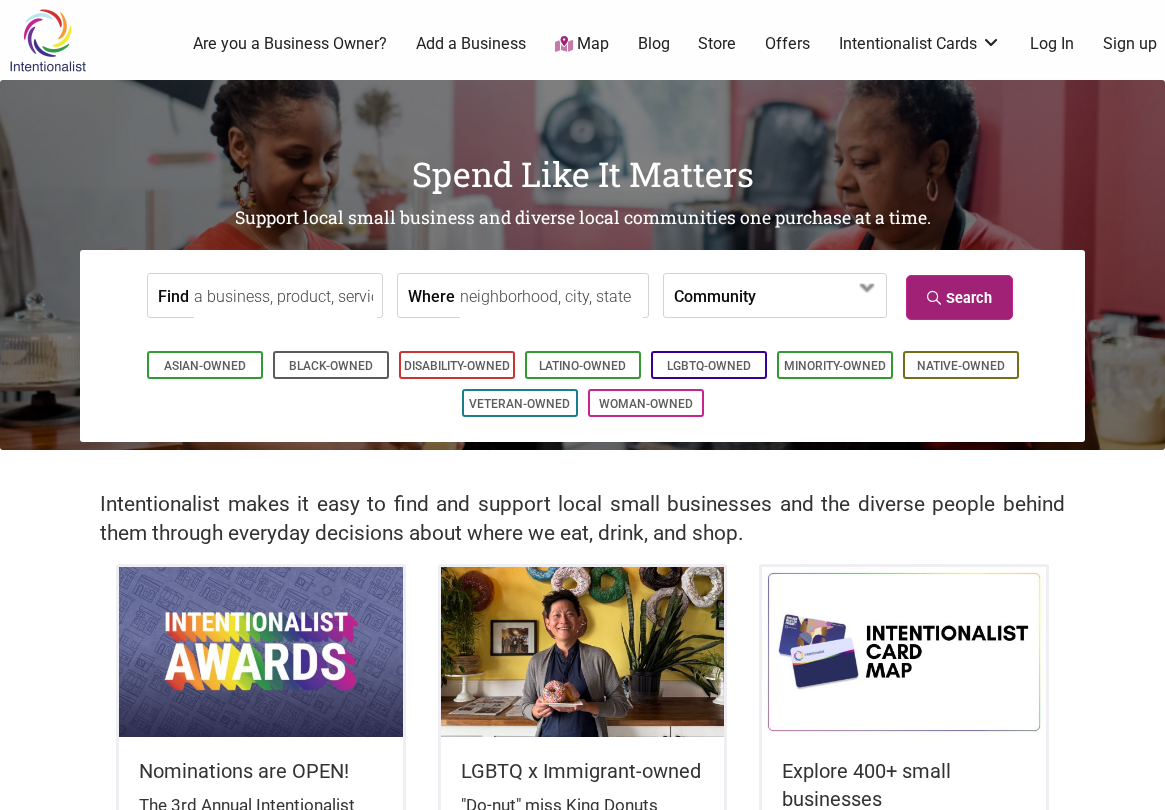 click on "Search" at bounding box center [959, 297] 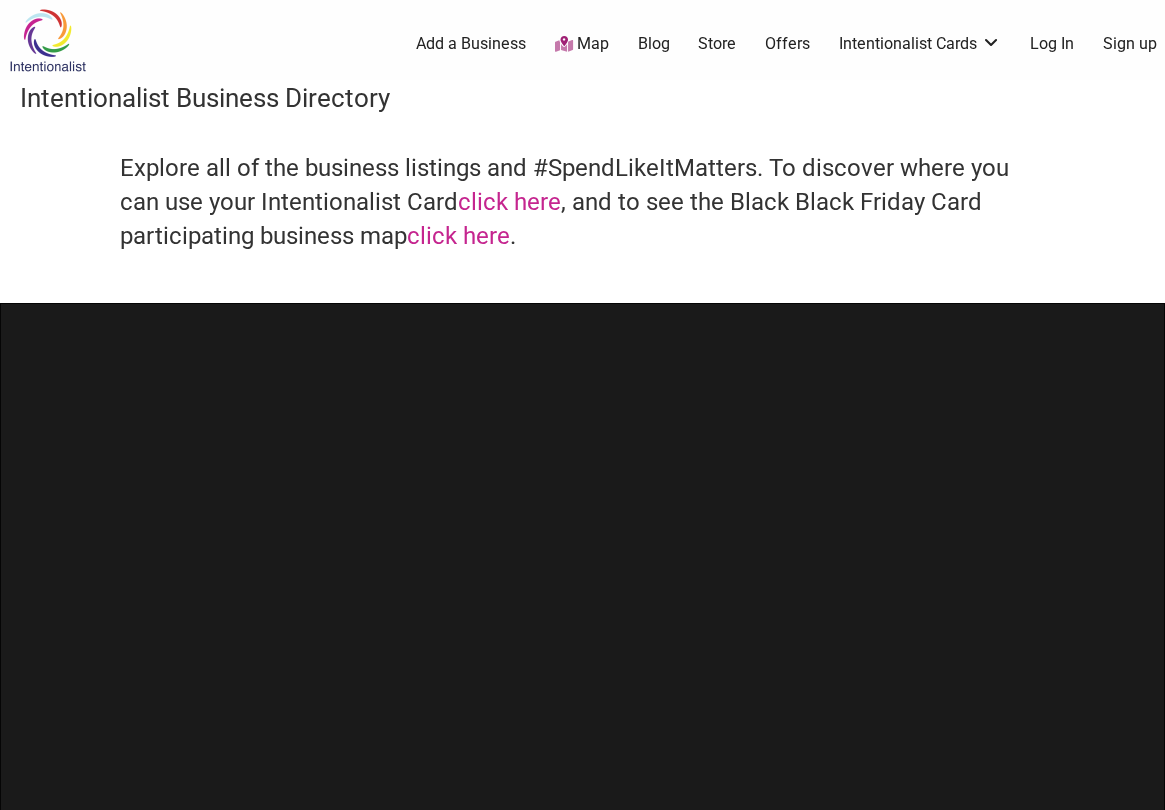 scroll, scrollTop: 0, scrollLeft: 0, axis: both 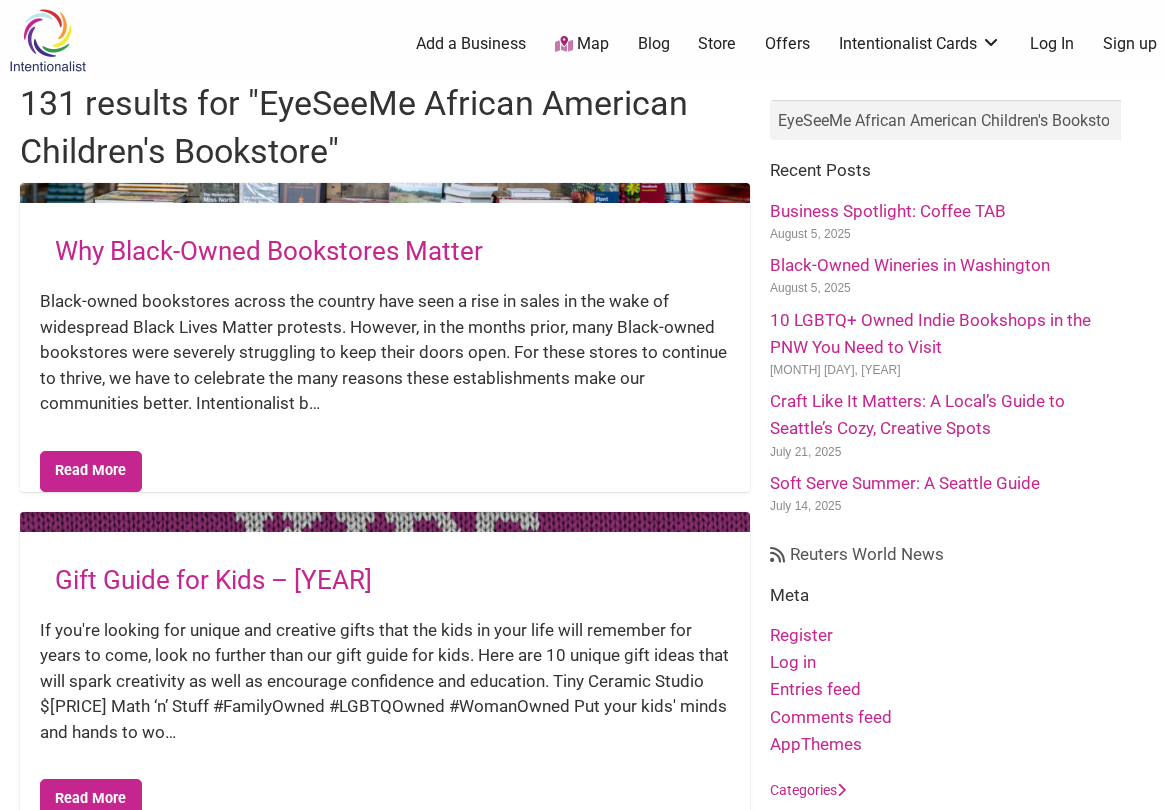 click on "Why Black-Owned Bookstores Matter" at bounding box center (269, 251) 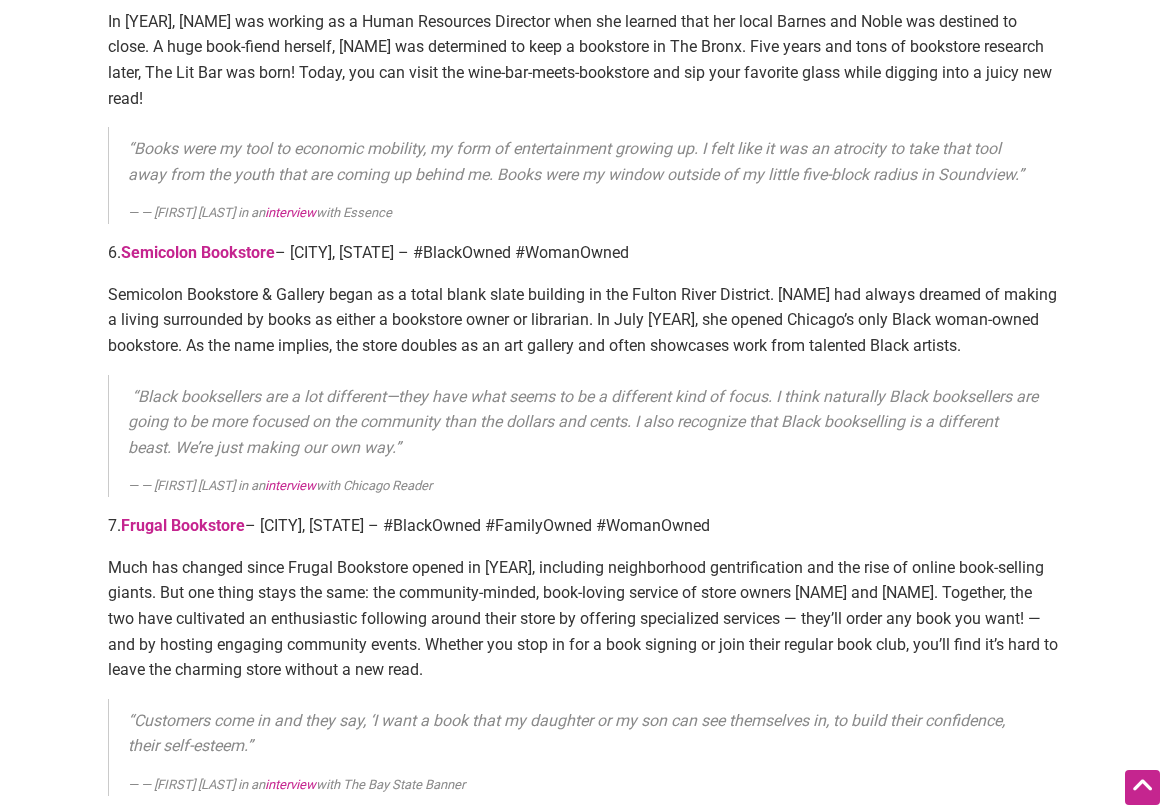 scroll, scrollTop: 2500, scrollLeft: 0, axis: vertical 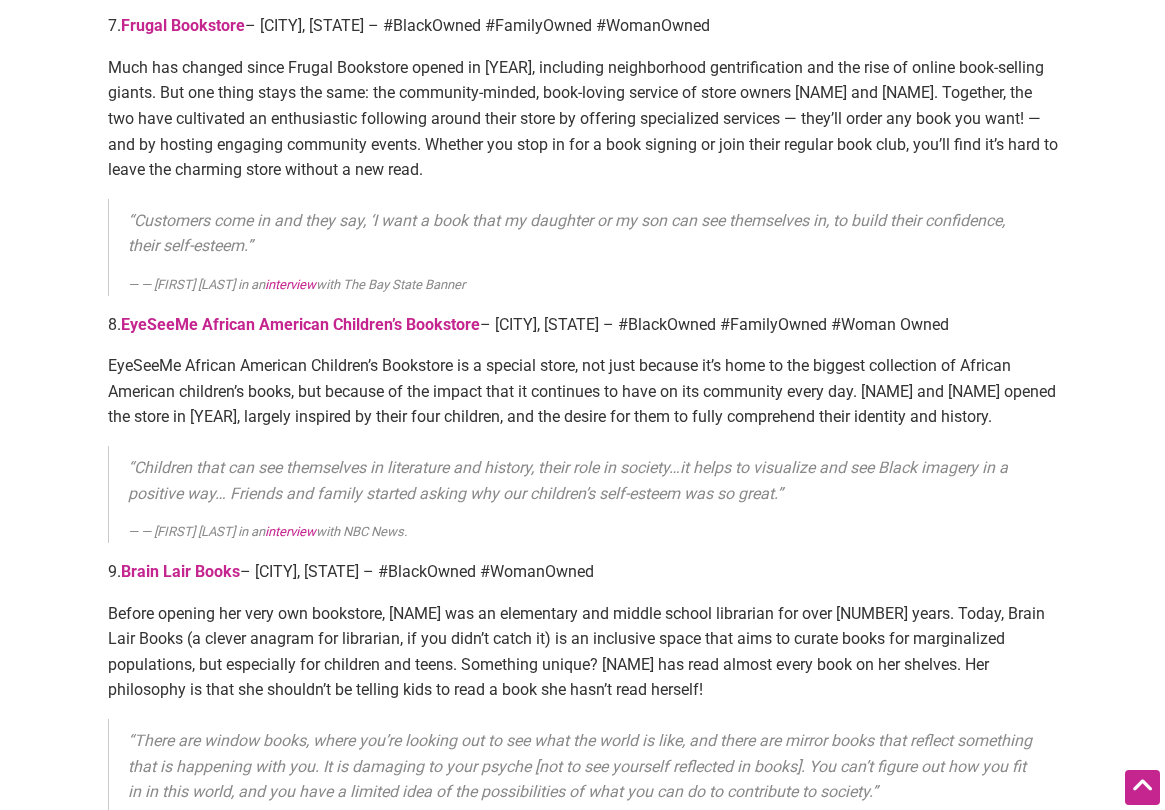 click on "EyeSeeMe African American Children’s Bookstore" at bounding box center [300, 324] 